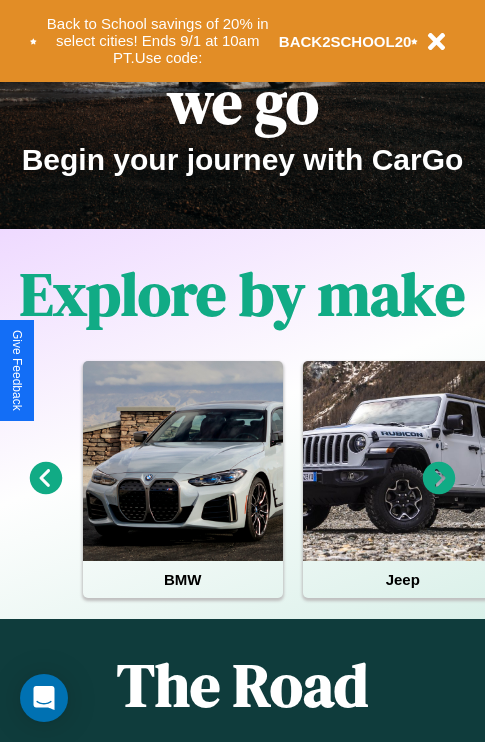 scroll, scrollTop: 308, scrollLeft: 0, axis: vertical 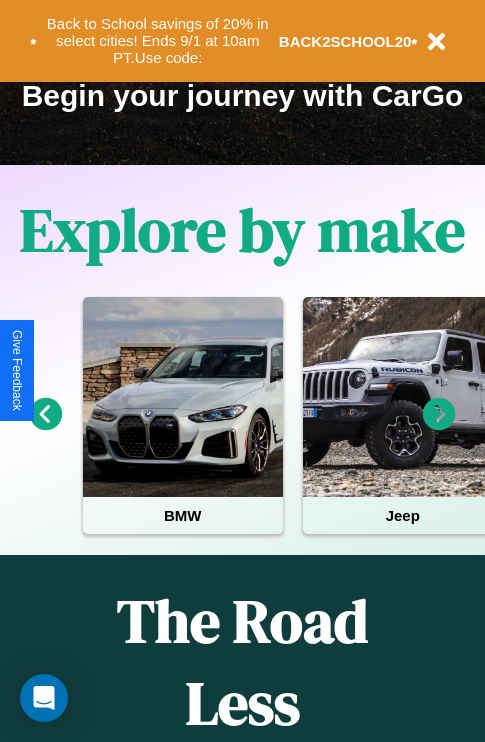 click 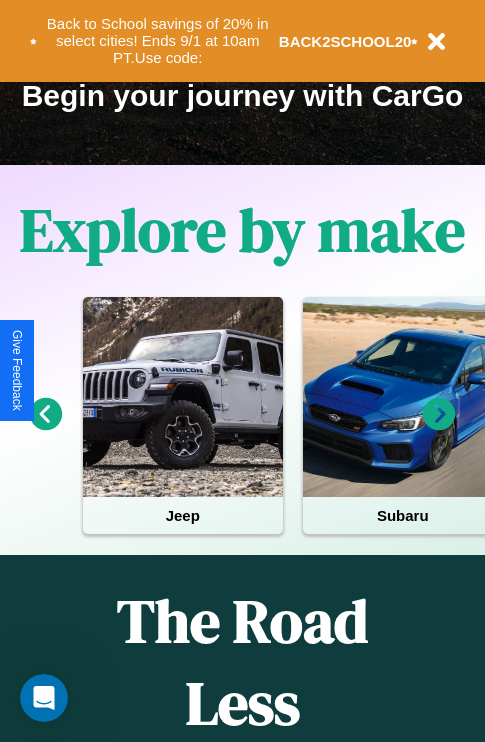 scroll, scrollTop: 0, scrollLeft: 0, axis: both 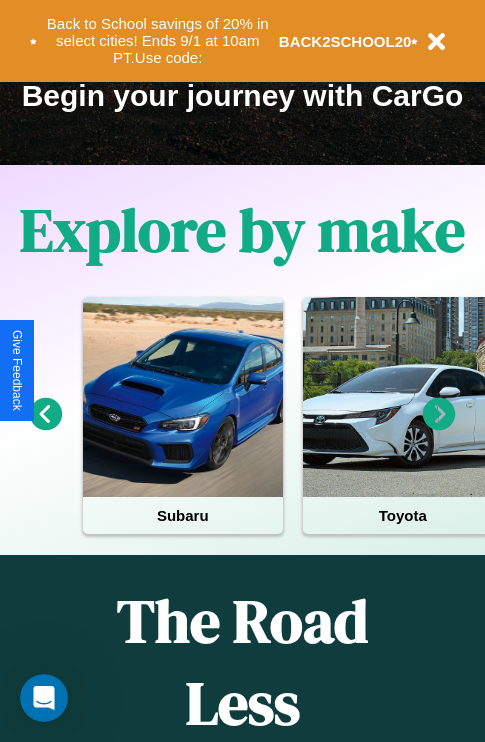 click 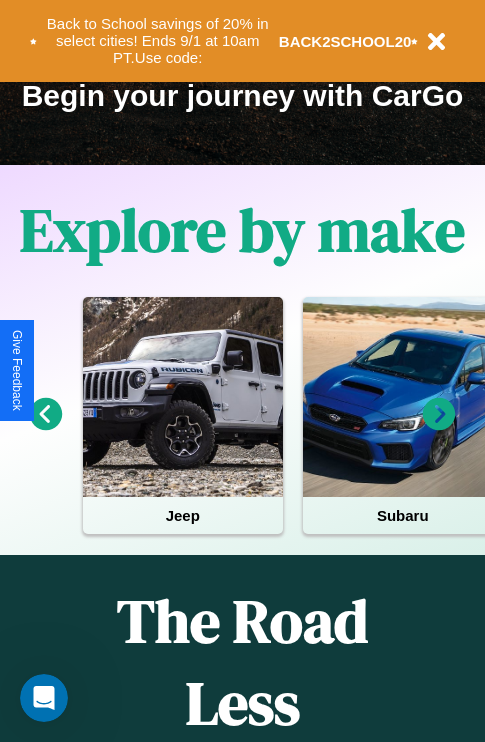 click 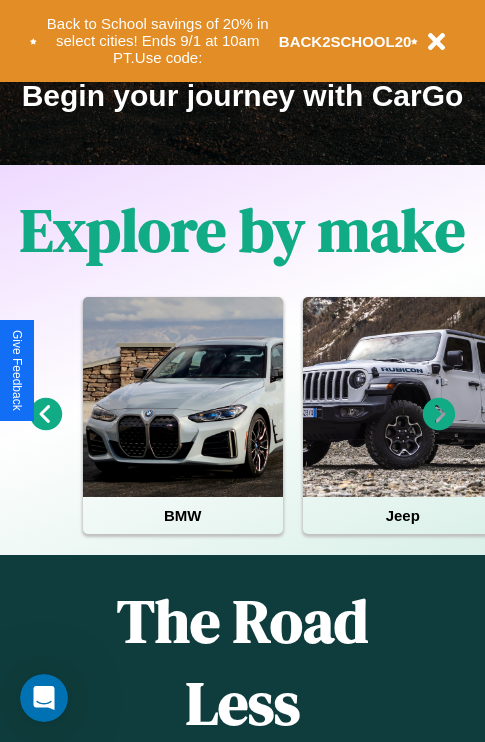 scroll, scrollTop: 2423, scrollLeft: 0, axis: vertical 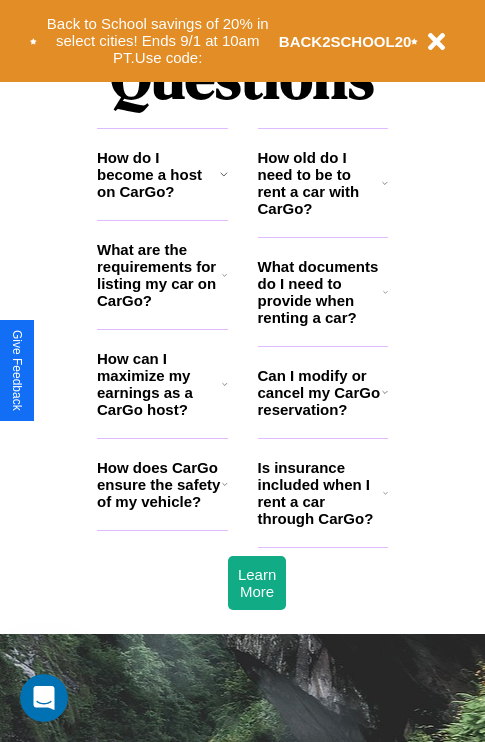 click 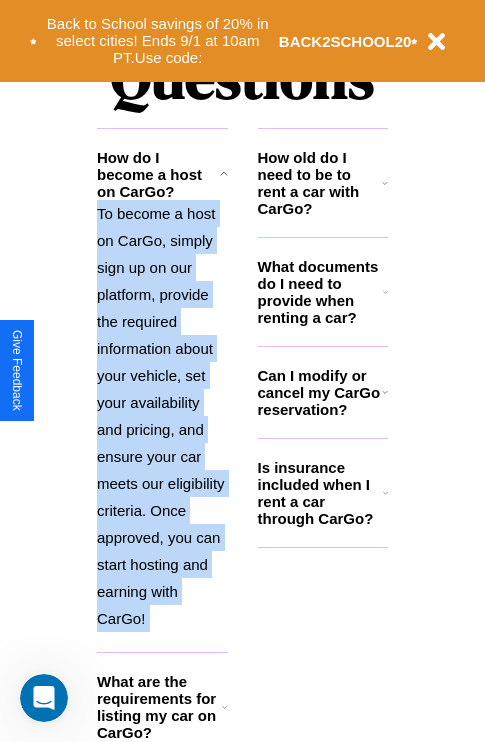 scroll, scrollTop: 2584, scrollLeft: 0, axis: vertical 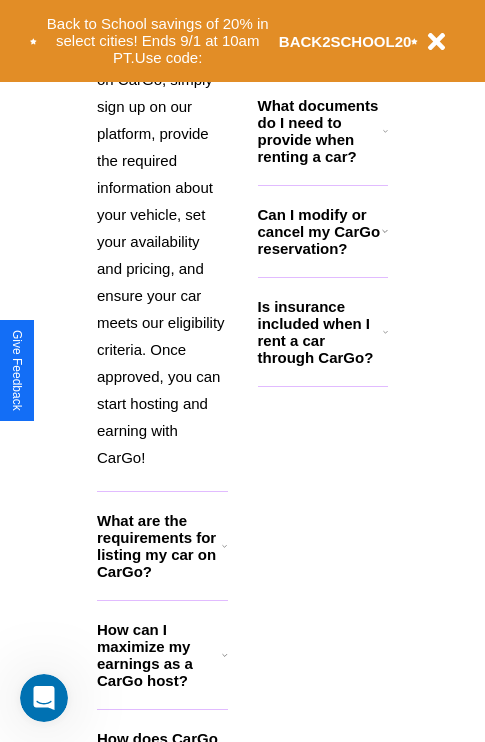 click on "How can I maximize my earnings as a CarGo host?" at bounding box center (159, 655) 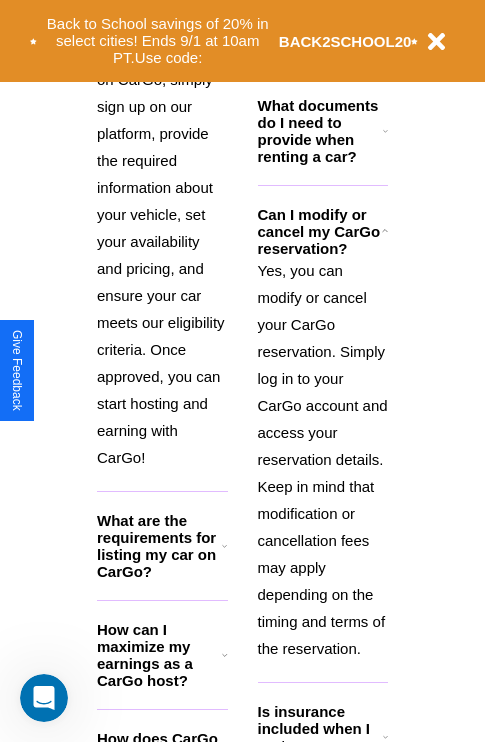 click 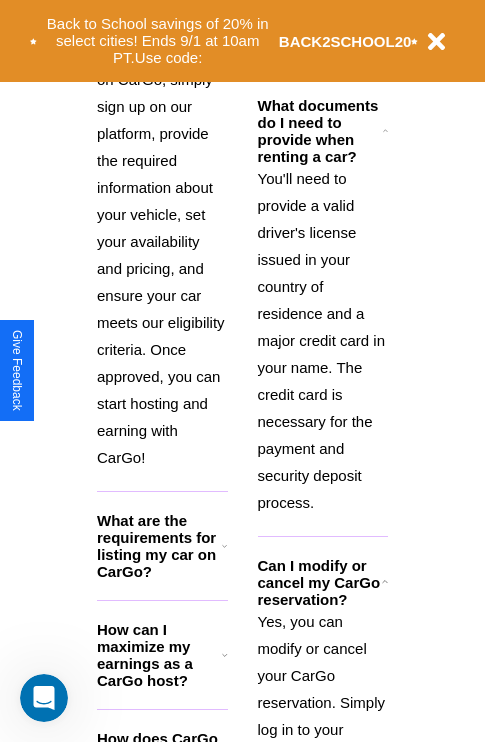 click on "BACK2SCHOOL20" at bounding box center (345, 41) 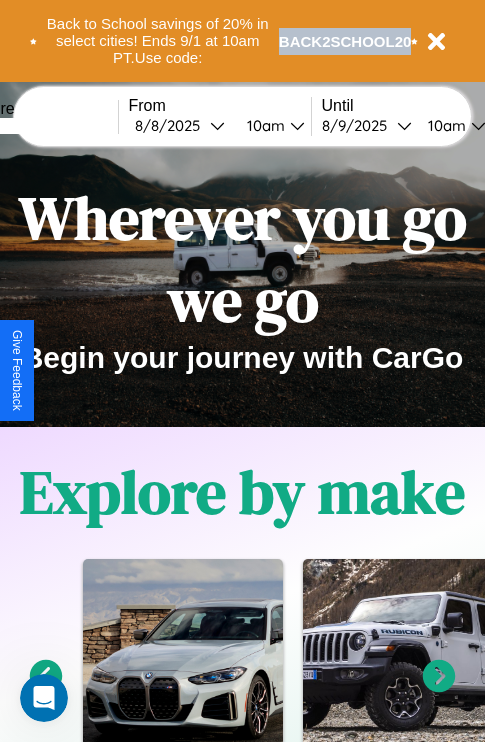 scroll, scrollTop: 0, scrollLeft: 0, axis: both 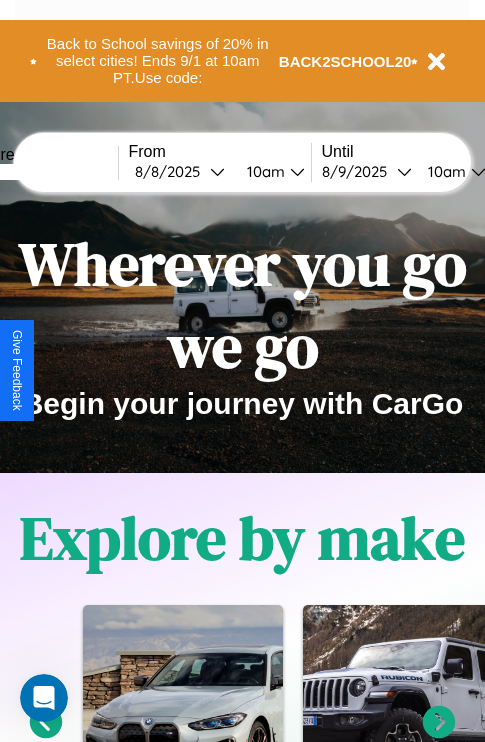 click at bounding box center [43, 172] 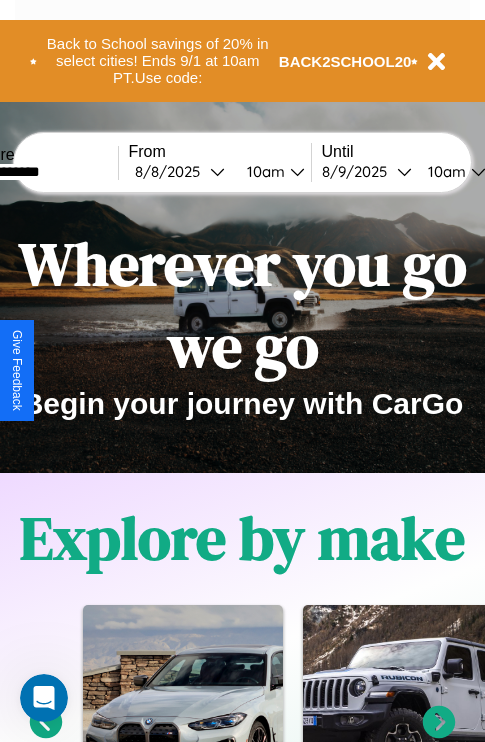 type on "**********" 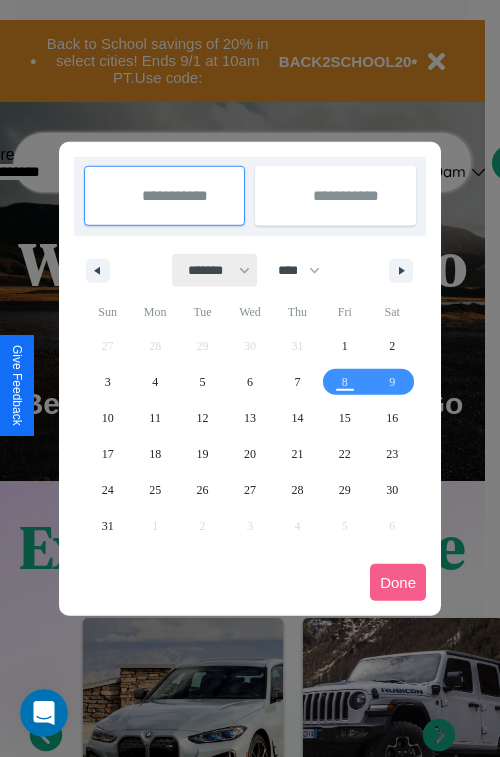 click on "******* ******** ***** ***** *** **** **** ****** ********* ******* ******** ********" at bounding box center [215, 270] 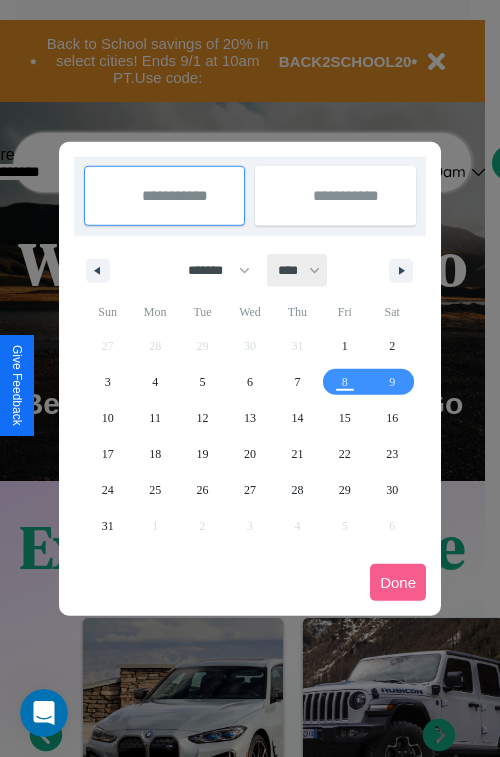 click on "**** **** **** **** **** **** **** **** **** **** **** **** **** **** **** **** **** **** **** **** **** **** **** **** **** **** **** **** **** **** **** **** **** **** **** **** **** **** **** **** **** **** **** **** **** **** **** **** **** **** **** **** **** **** **** **** **** **** **** **** **** **** **** **** **** **** **** **** **** **** **** **** **** **** **** **** **** **** **** **** **** **** **** **** **** **** **** **** **** **** **** **** **** **** **** **** **** **** **** **** **** **** **** **** **** **** **** **** **** **** **** **** **** **** **** **** **** **** **** **** ****" at bounding box center (298, 270) 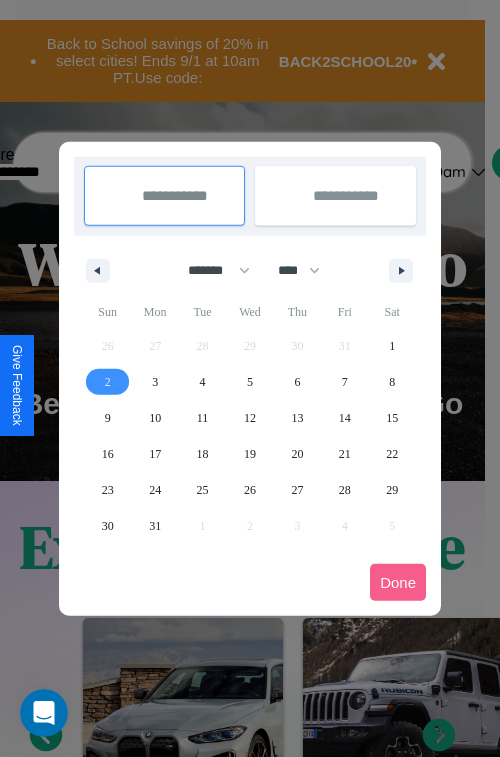 click on "2" at bounding box center (108, 382) 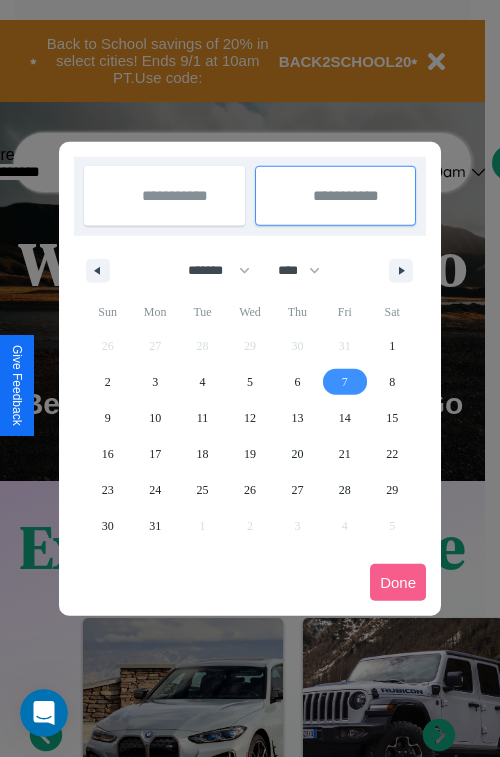 click on "7" at bounding box center [345, 382] 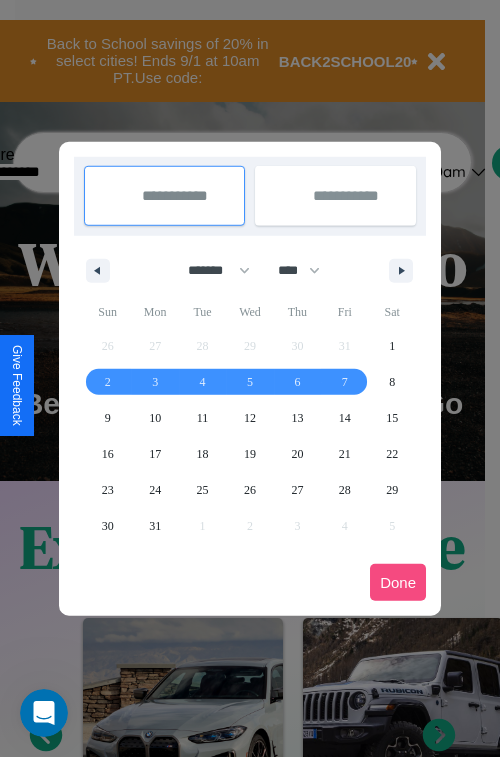 click on "Done" at bounding box center (398, 582) 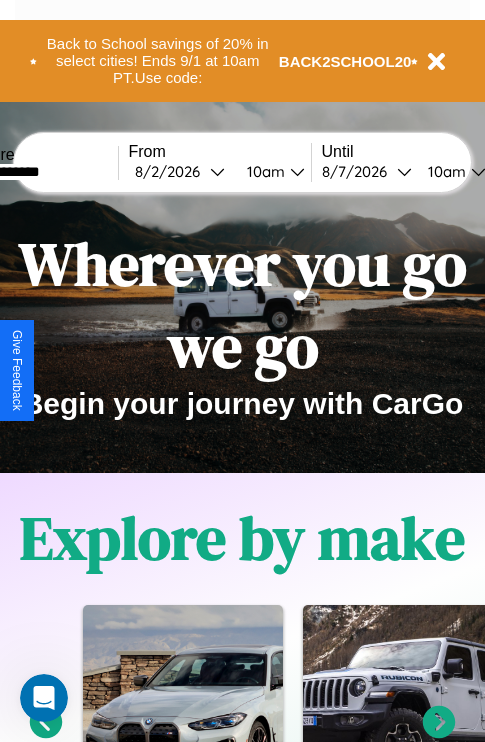 scroll, scrollTop: 0, scrollLeft: 68, axis: horizontal 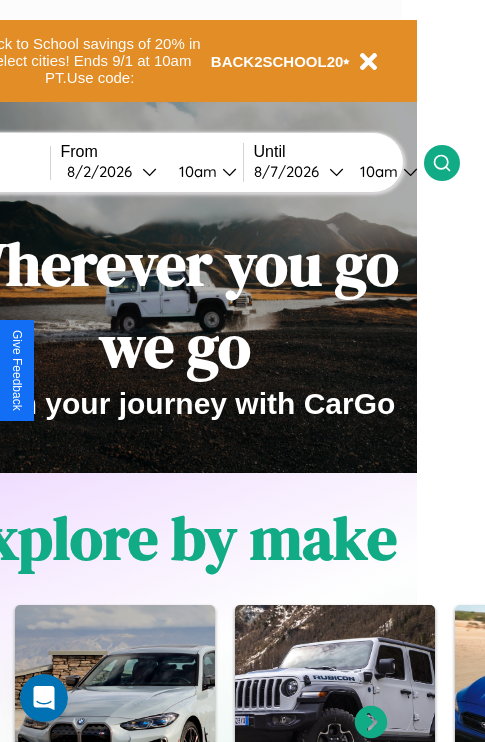 click 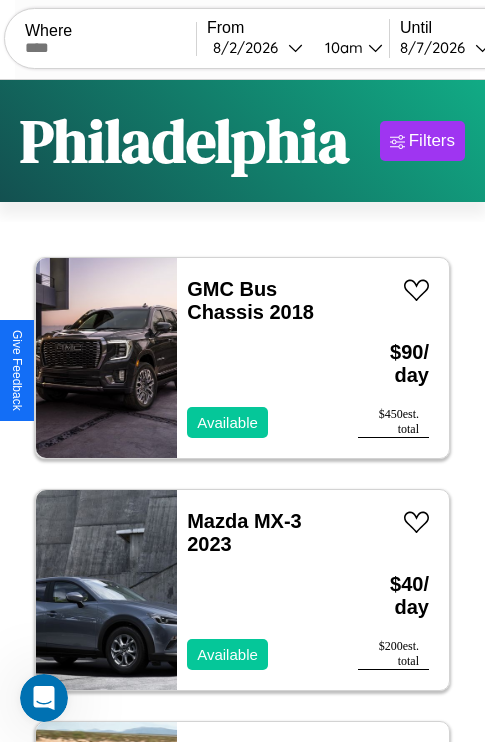 scroll, scrollTop: 95, scrollLeft: 0, axis: vertical 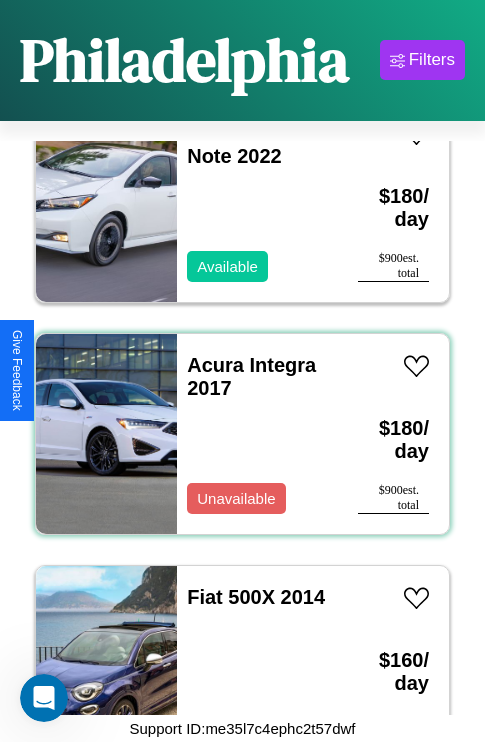 click on "Acura   Integra   2017 Unavailable" at bounding box center [257, 434] 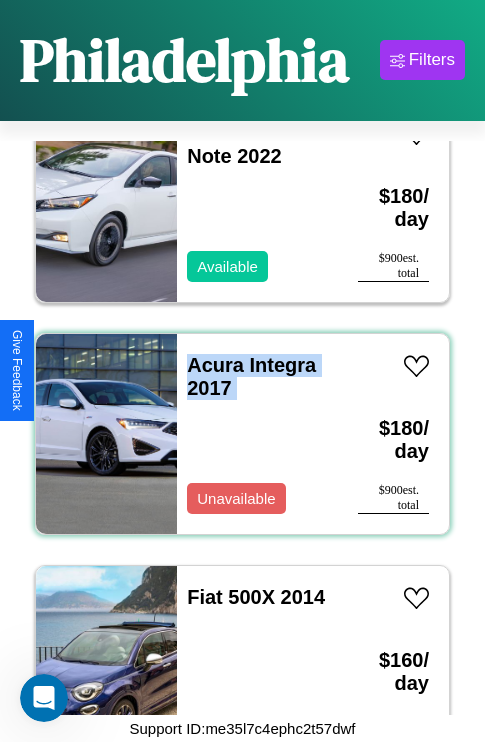 click on "Acura   Integra   2017 Unavailable" at bounding box center (257, 434) 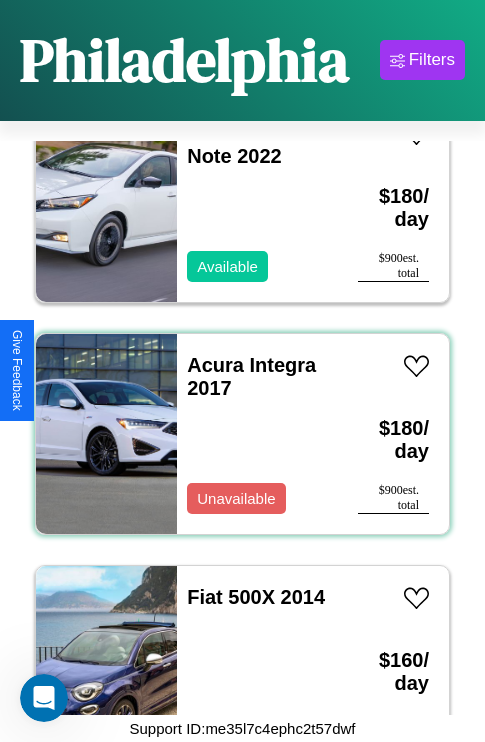 click on "Acura   Integra   2017 Unavailable" at bounding box center [257, 434] 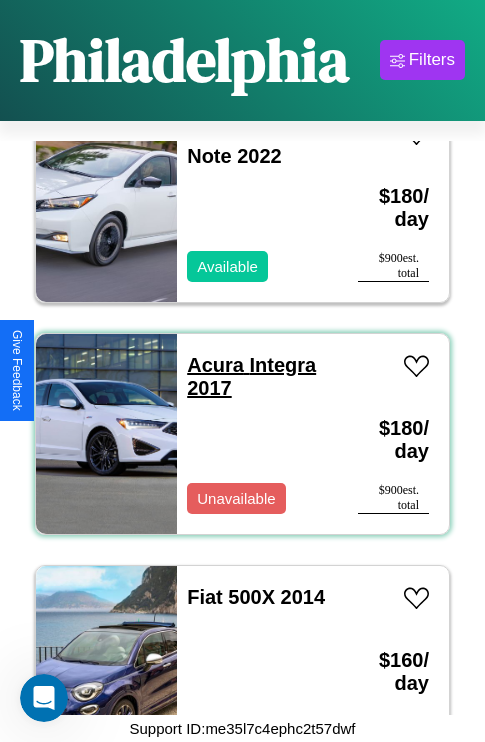 click on "Acura   Integra   2017" at bounding box center (251, 376) 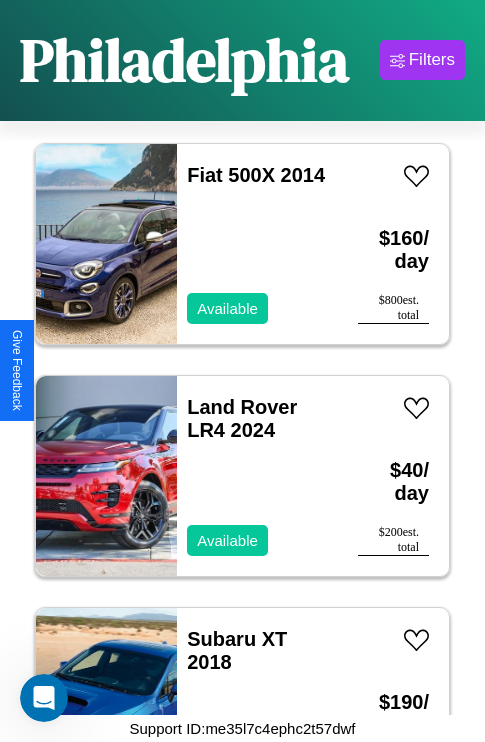 scroll, scrollTop: 1467, scrollLeft: 0, axis: vertical 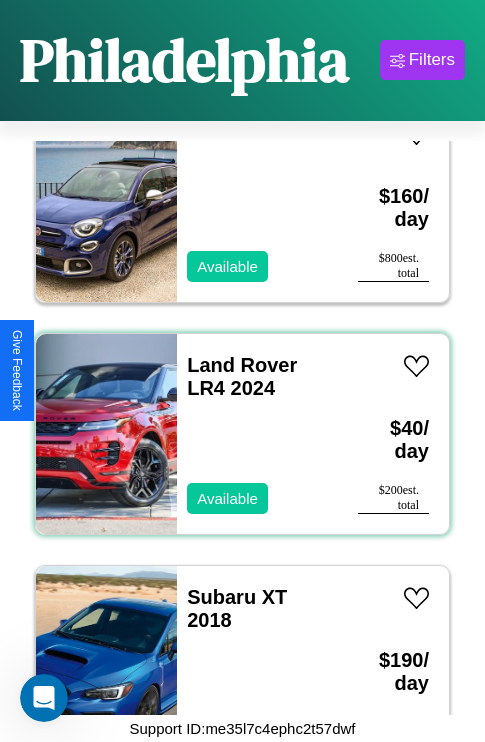click on "Land Rover   LR4   2024 Available" at bounding box center [257, 434] 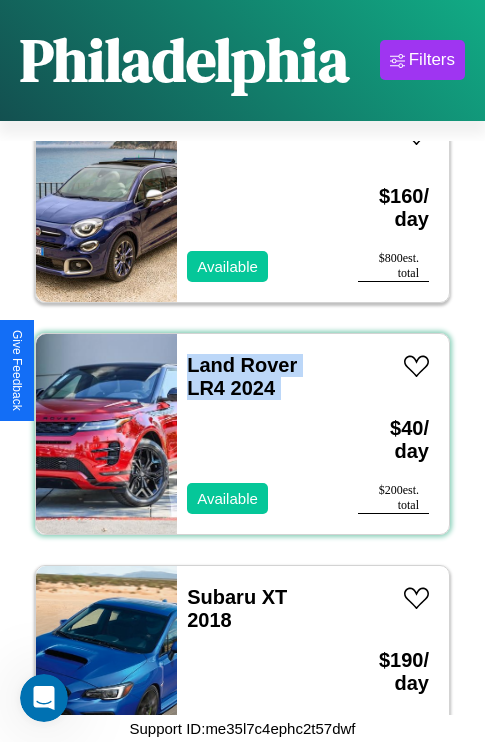 click on "Land Rover   LR4   2024 Available" at bounding box center [257, 434] 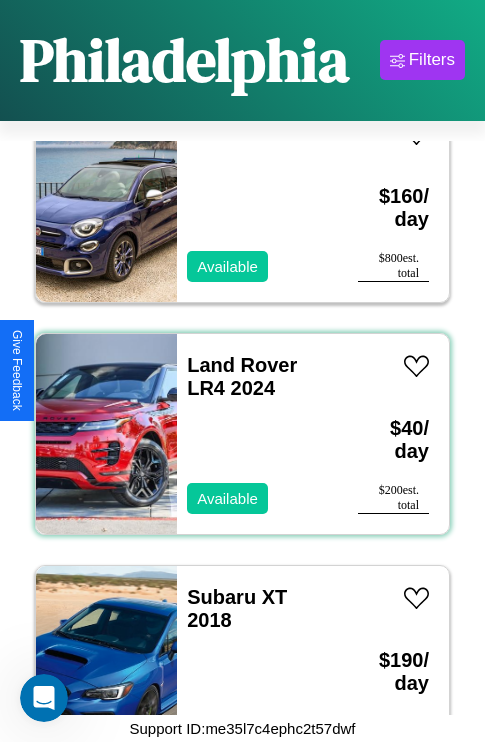 click on "Land Rover   LR4   2024 Available" at bounding box center [257, 434] 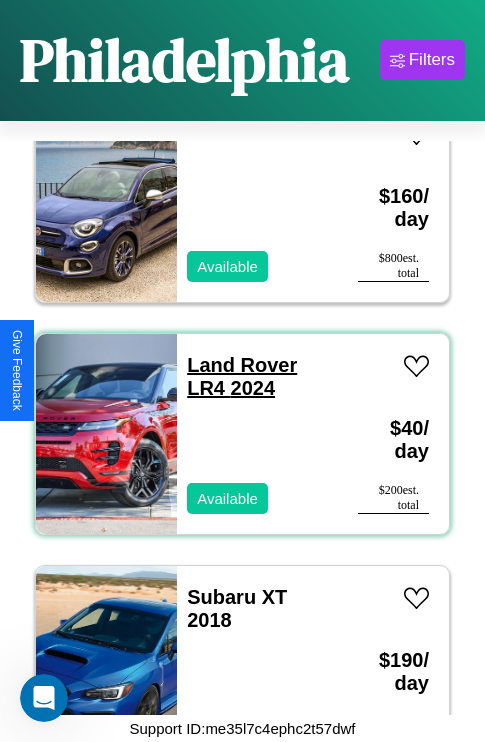 click on "Land Rover   LR4   2024" at bounding box center (242, 376) 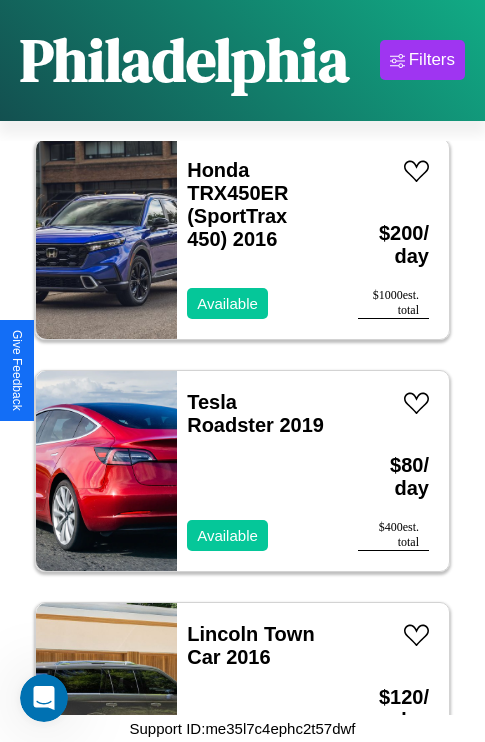 scroll, scrollTop: 5179, scrollLeft: 0, axis: vertical 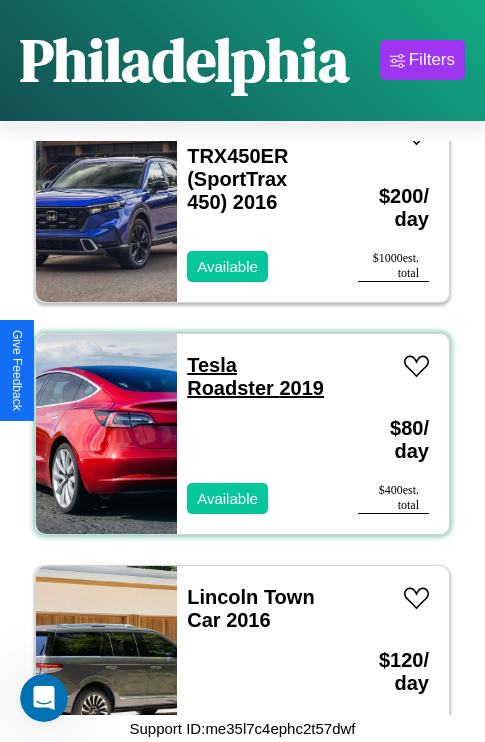 click on "Tesla   Roadster   2019" at bounding box center [255, 376] 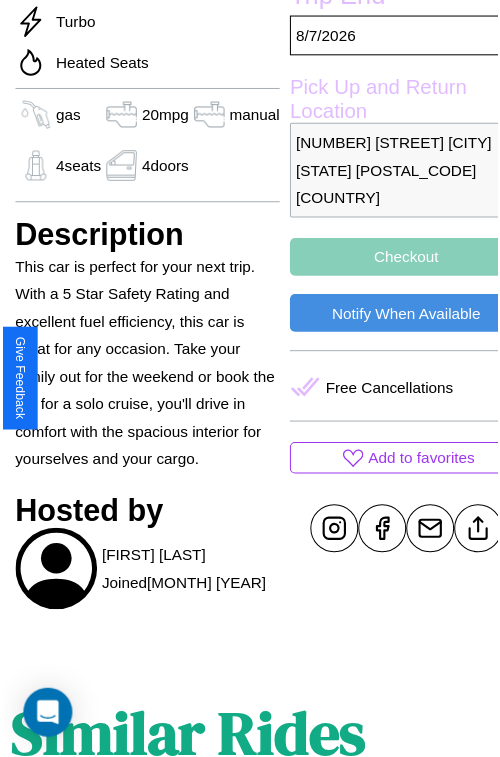 scroll, scrollTop: 683, scrollLeft: 68, axis: both 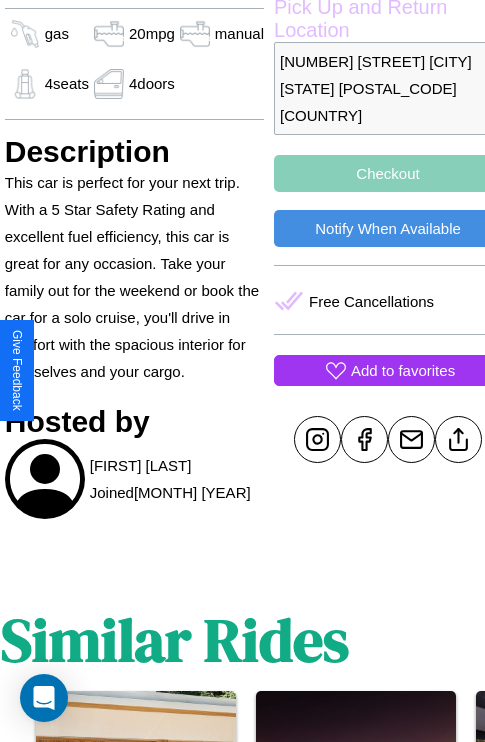 click on "Add to favorites" at bounding box center [403, 370] 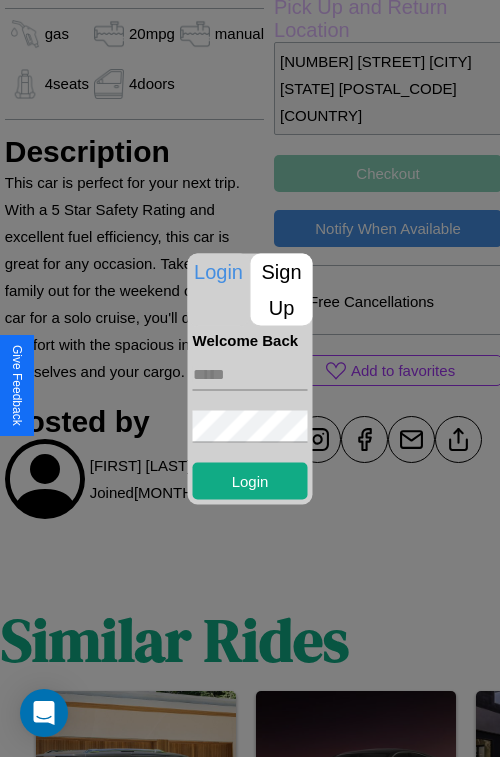 click on "Sign Up" at bounding box center (282, 289) 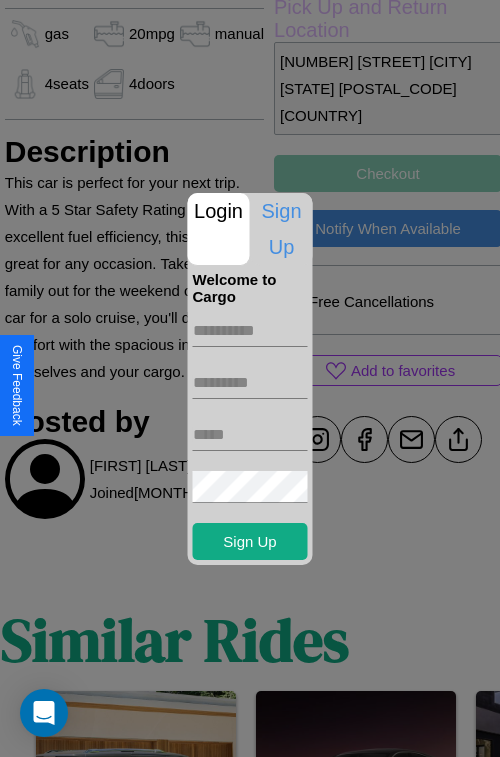 click at bounding box center [250, 331] 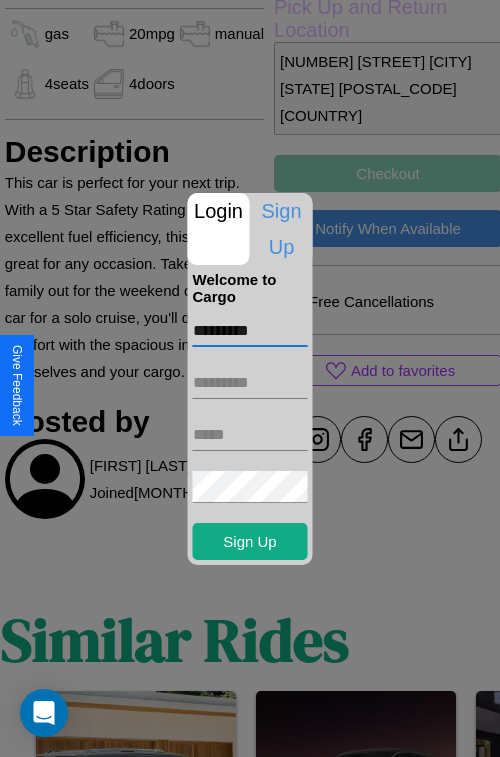 type on "*********" 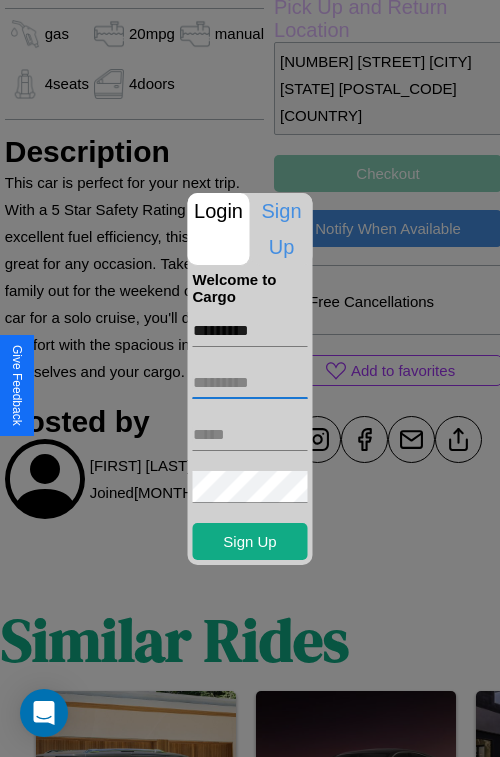 click at bounding box center (250, 383) 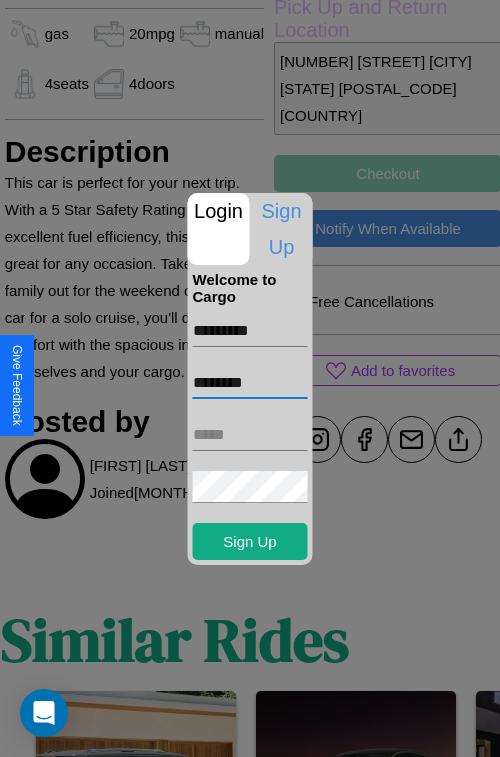 type on "********" 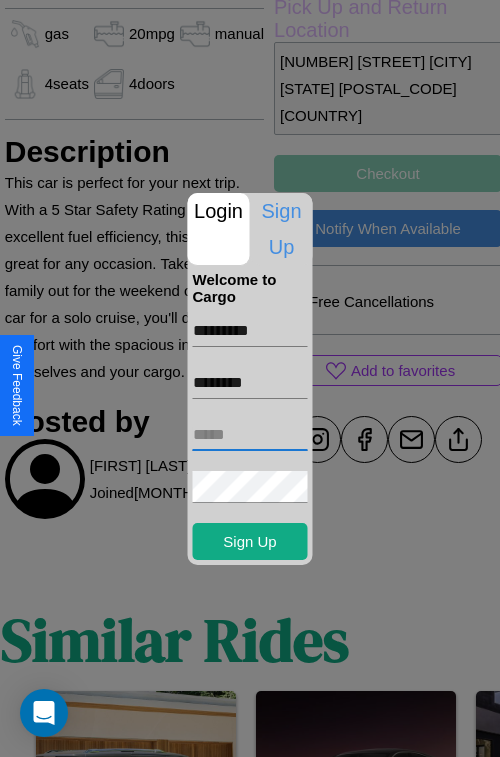 click at bounding box center [250, 435] 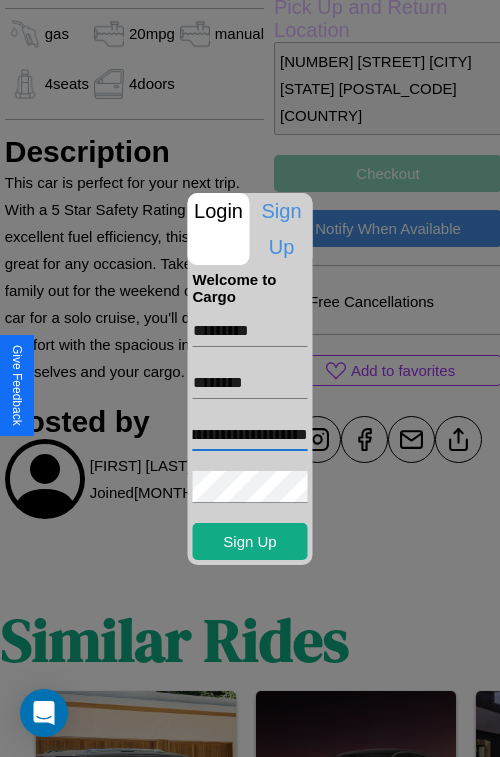 scroll, scrollTop: 0, scrollLeft: 127, axis: horizontal 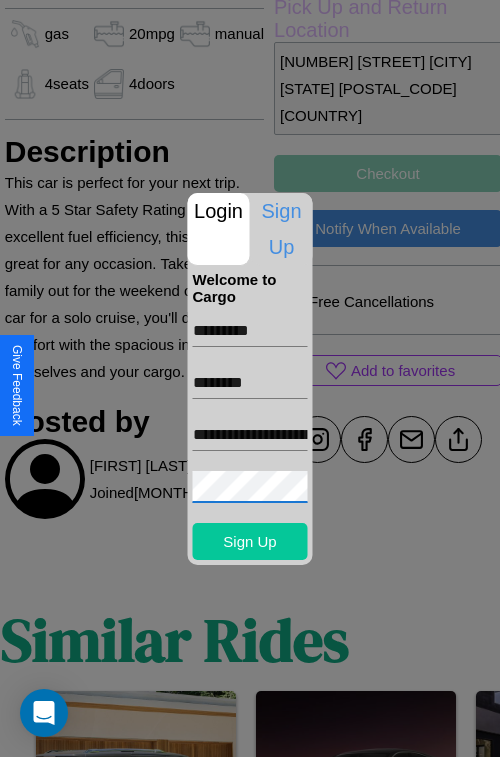 click on "Sign Up" at bounding box center [250, 541] 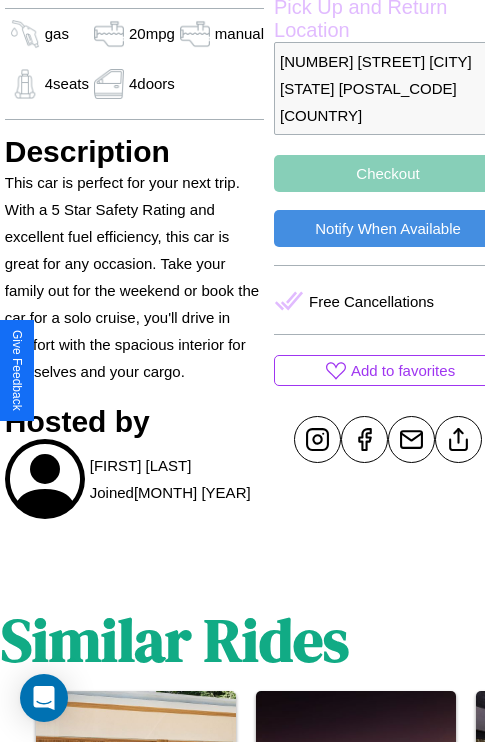 scroll, scrollTop: 683, scrollLeft: 68, axis: both 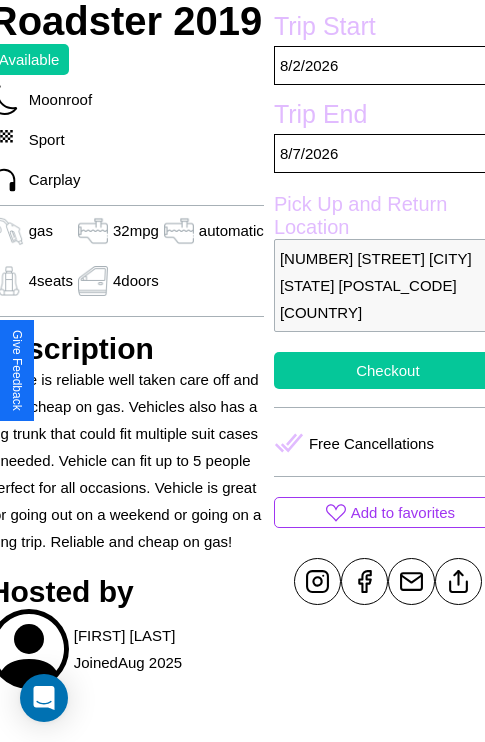 click on "Checkout" at bounding box center (388, 370) 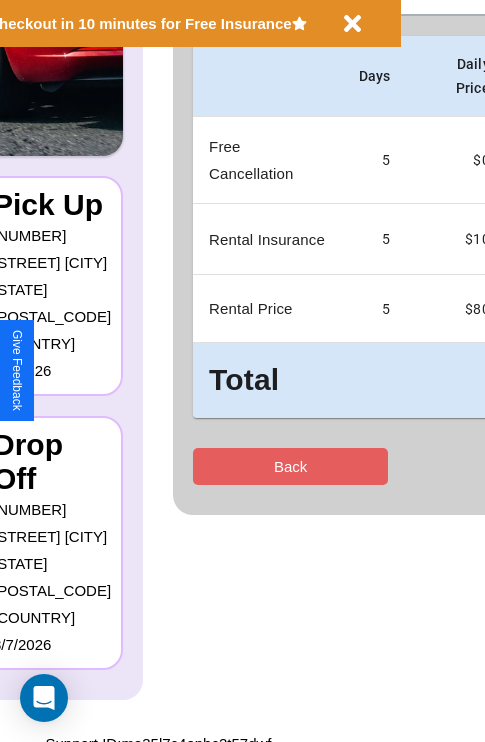 scroll, scrollTop: 0, scrollLeft: 0, axis: both 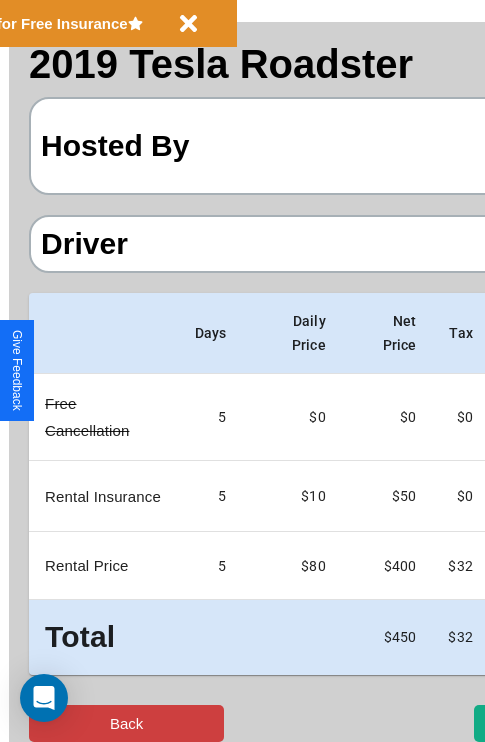 click on "Back" at bounding box center (126, 723) 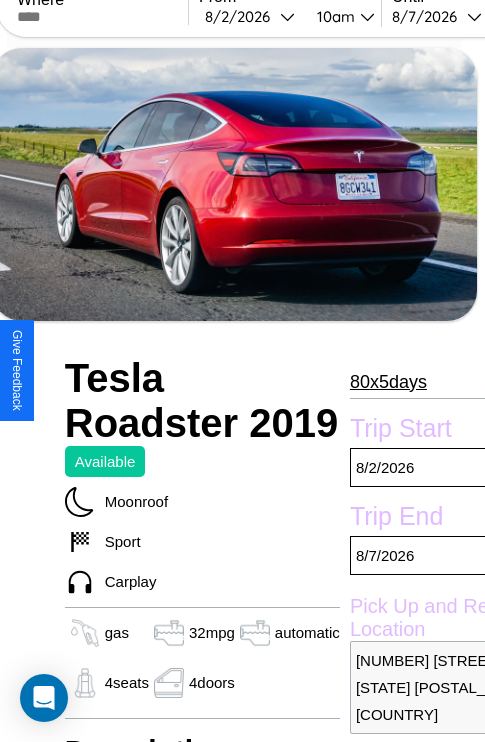 scroll, scrollTop: 350, scrollLeft: 84, axis: both 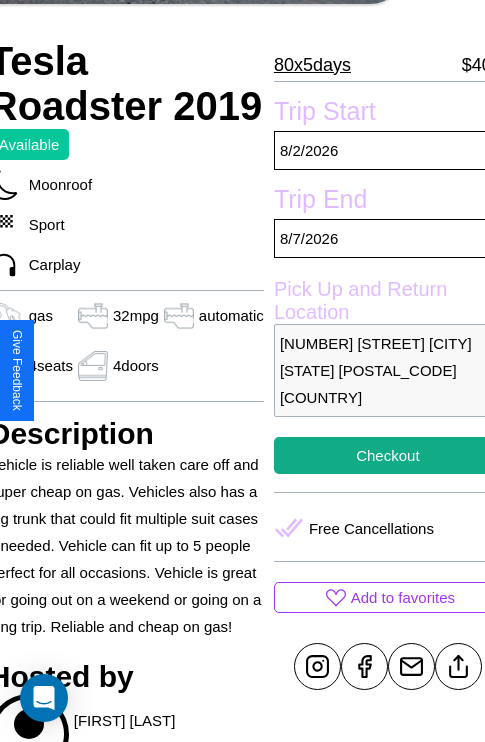 click on "5133 Cedar Street  Philadelphia Pennsylvania 61598 United States" at bounding box center [388, 370] 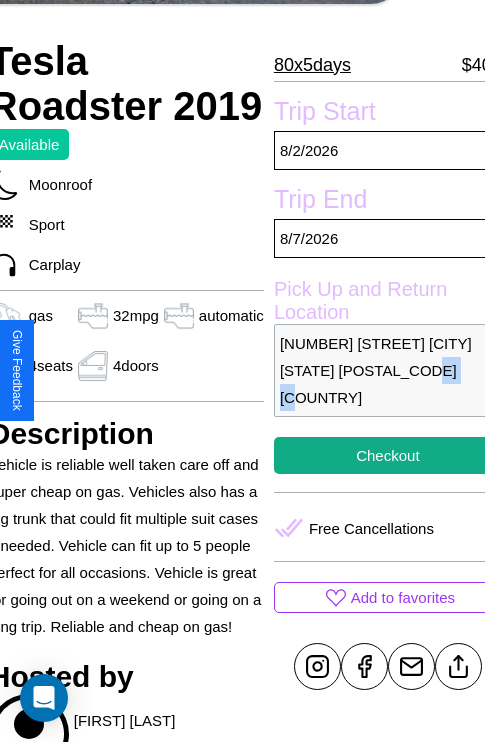 click on "5133 Cedar Street  Philadelphia Pennsylvania 61598 United States" at bounding box center [388, 370] 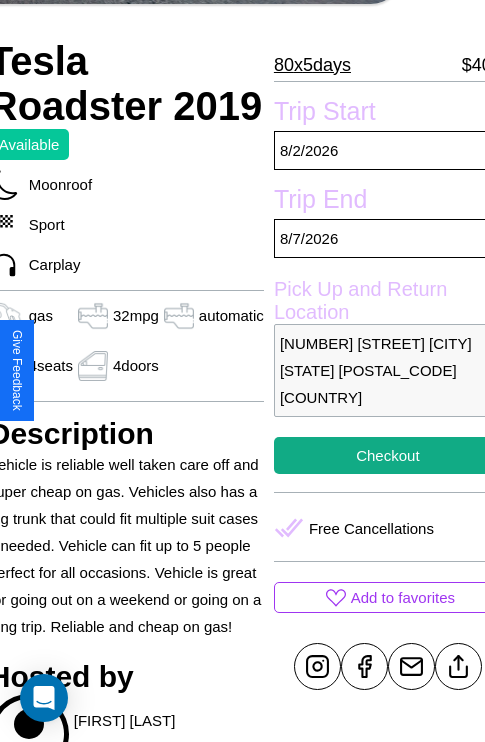 click on "5133 Cedar Street  Philadelphia Pennsylvania 61598 United States" at bounding box center (388, 370) 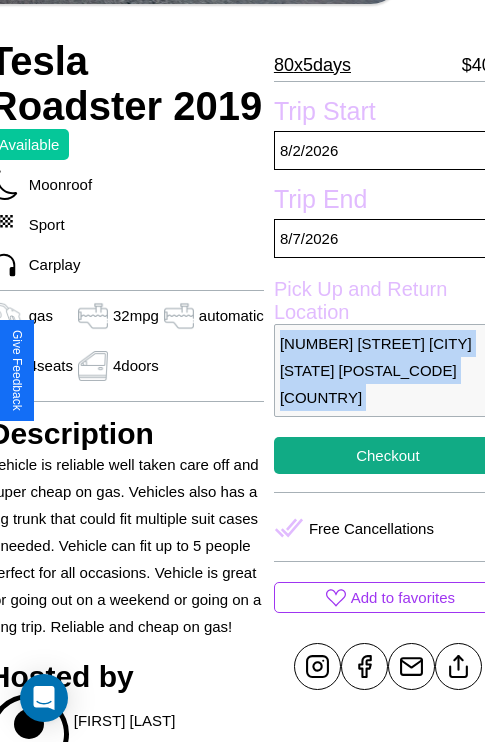 click on "5133 Cedar Street  Philadelphia Pennsylvania 61598 United States" at bounding box center [388, 370] 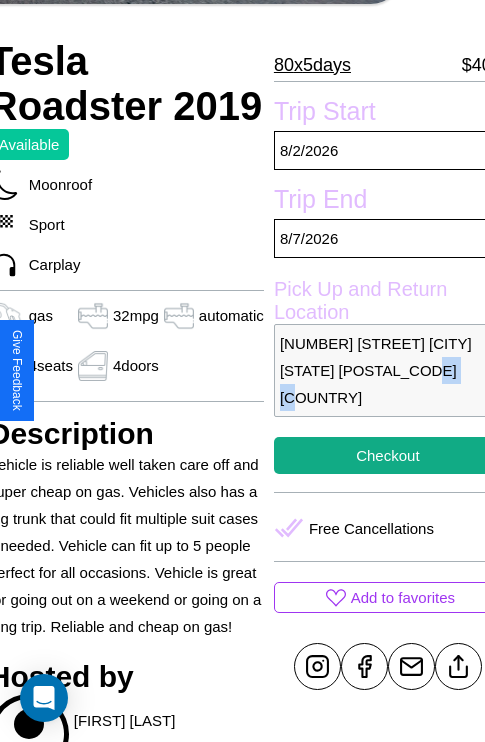 click on "5133 Cedar Street  Philadelphia Pennsylvania 61598 United States" at bounding box center (388, 370) 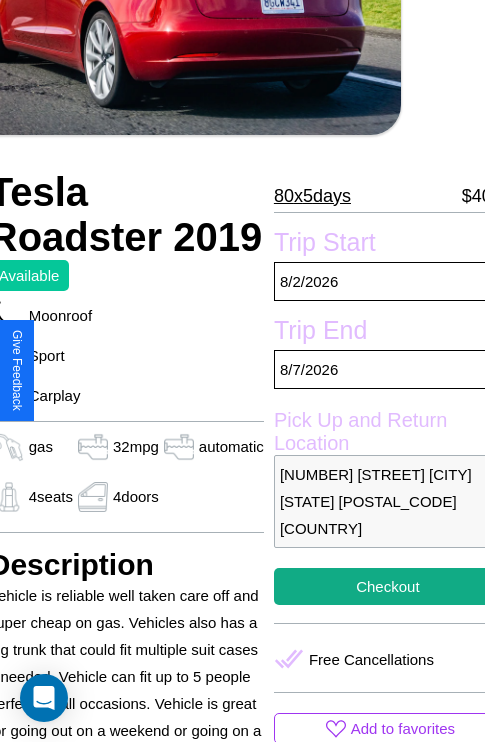 scroll, scrollTop: 44, scrollLeft: 84, axis: both 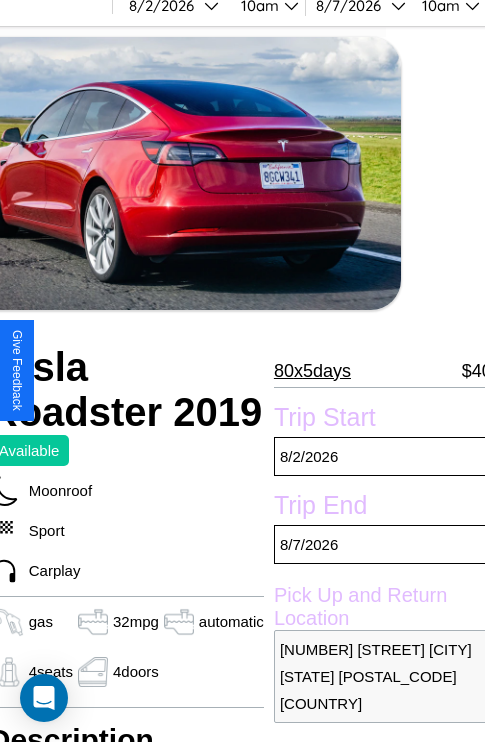 click on "80  x  5  days" at bounding box center (312, 371) 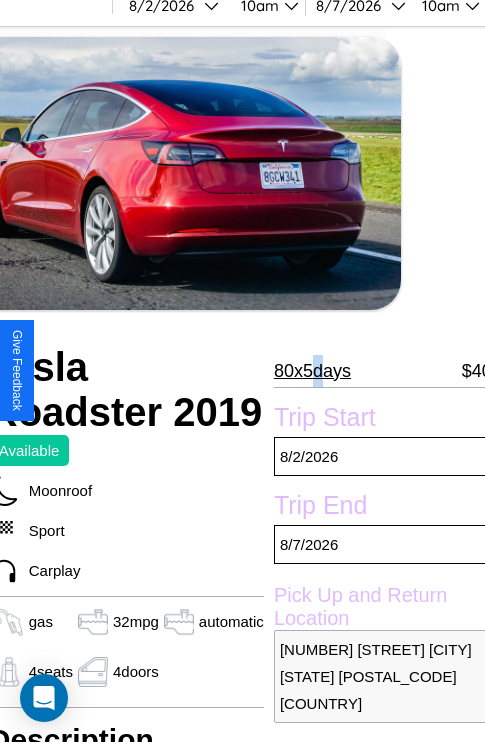 click on "80  x  5  days" at bounding box center [312, 371] 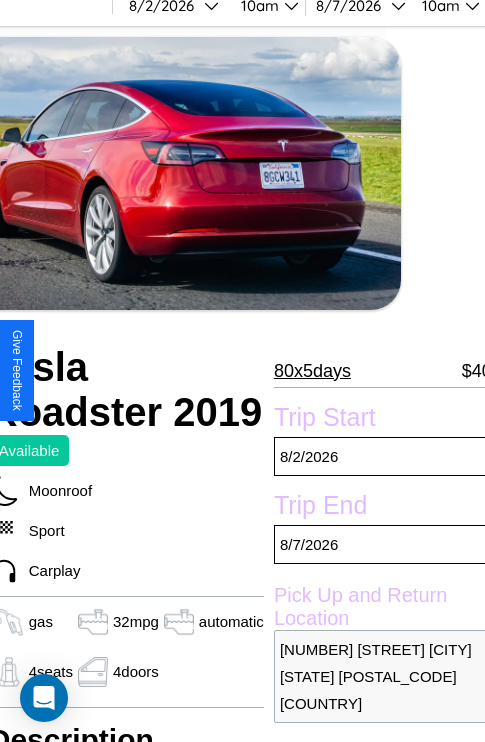 click on "80  x  5  days" at bounding box center (312, 371) 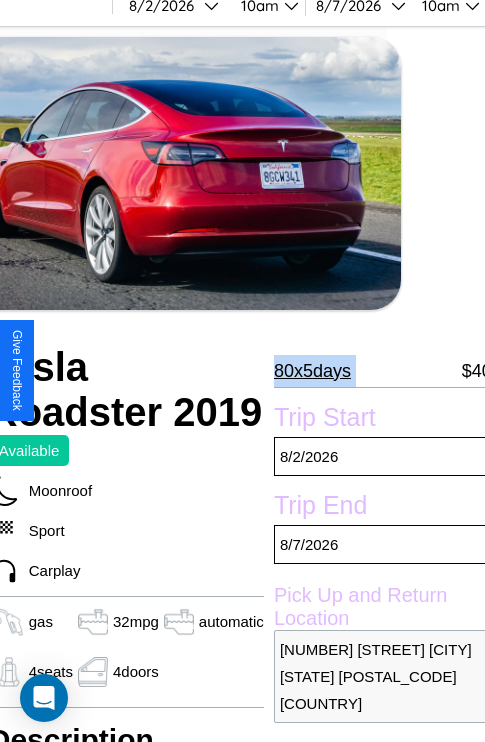 click on "80  x  5  days" at bounding box center (312, 371) 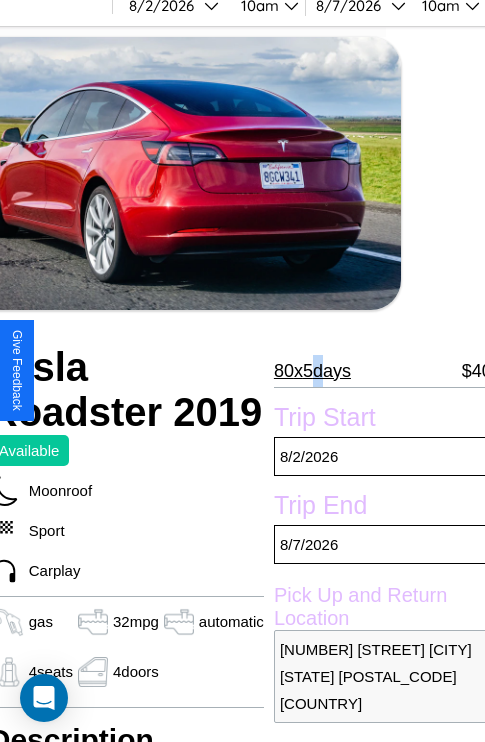 click on "80  x  5  days" at bounding box center (312, 371) 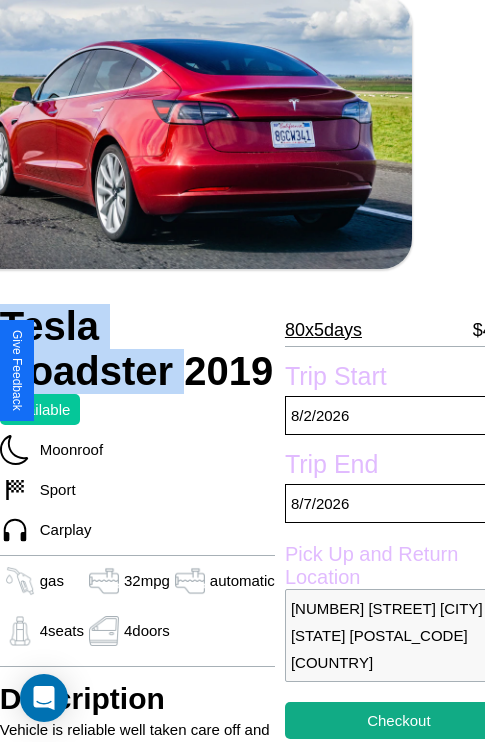 scroll, scrollTop: 435, scrollLeft: 84, axis: both 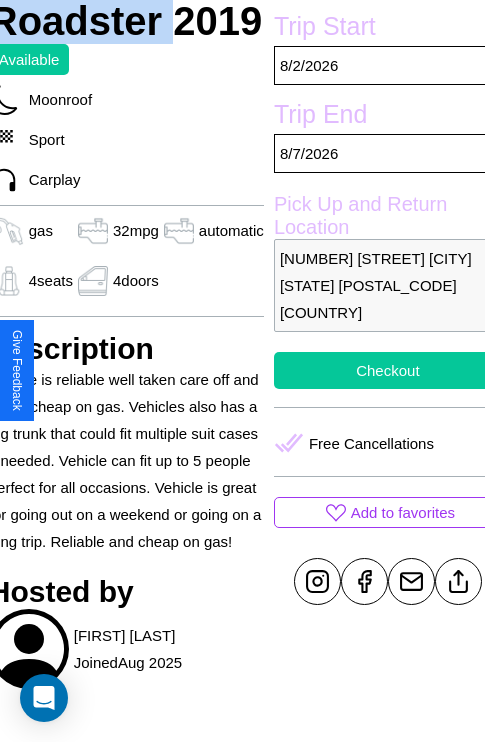 click on "Checkout" at bounding box center [388, 370] 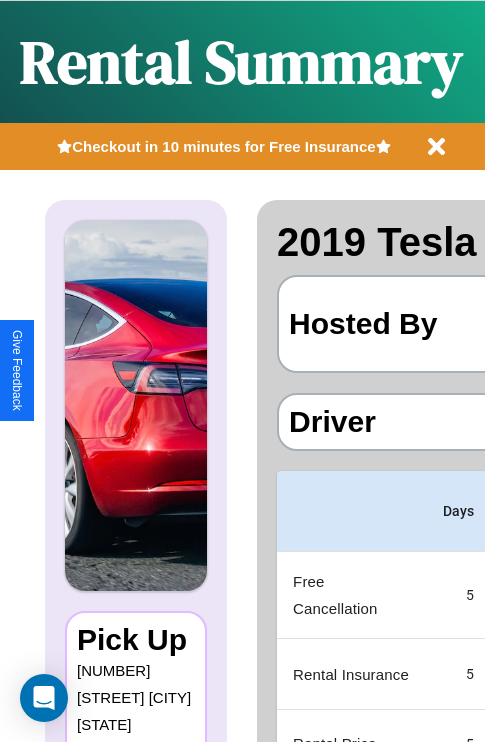 scroll, scrollTop: 0, scrollLeft: 397, axis: horizontal 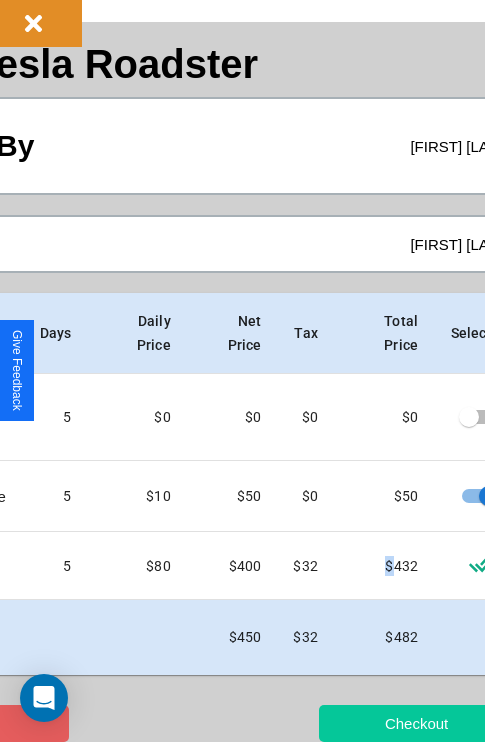 click on "Checkout" at bounding box center [416, 723] 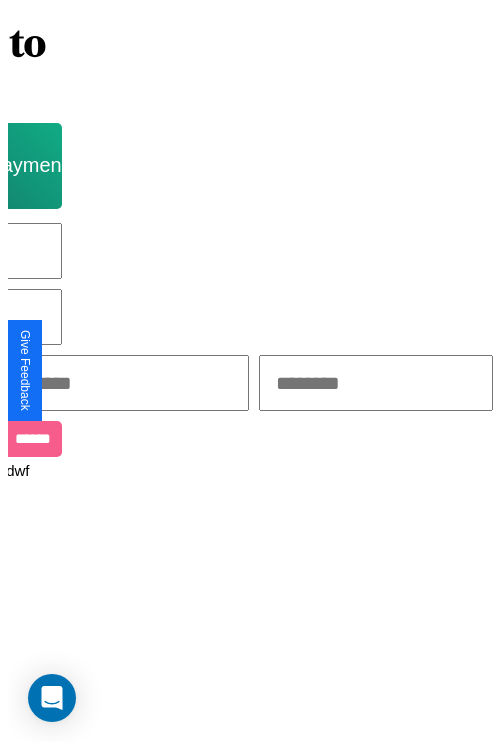 scroll, scrollTop: 0, scrollLeft: 0, axis: both 